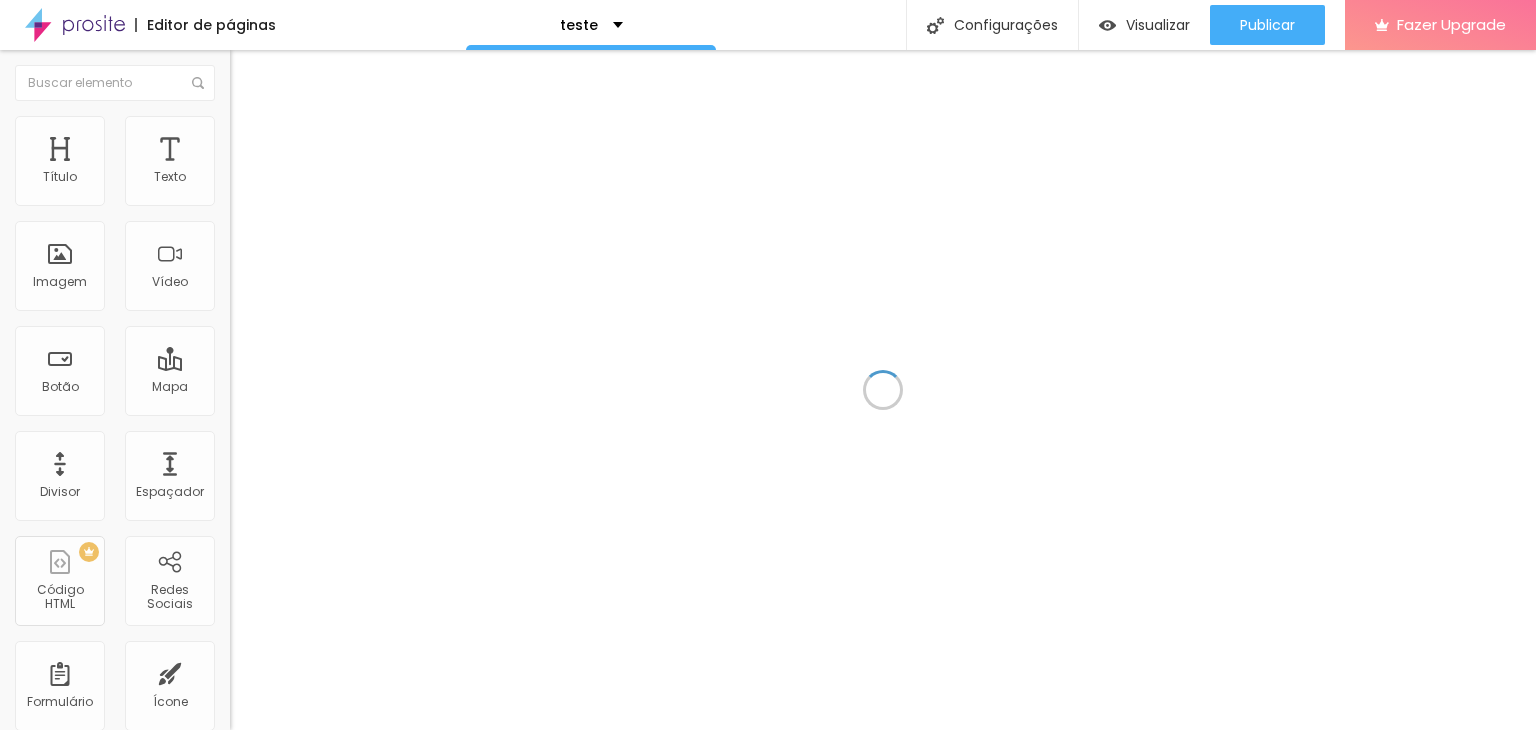 scroll, scrollTop: 0, scrollLeft: 0, axis: both 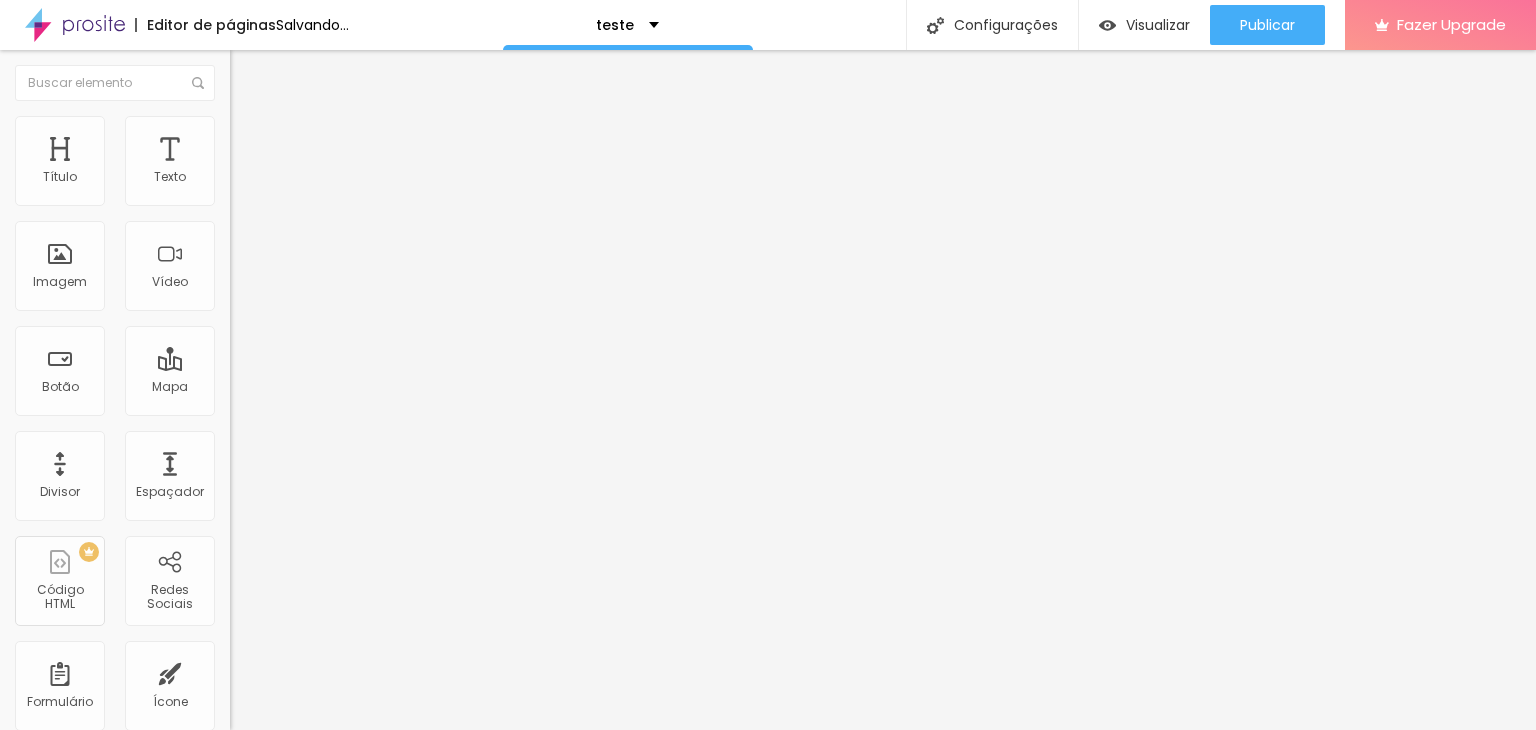 click on "Trocar imagem" at bounding box center [284, 163] 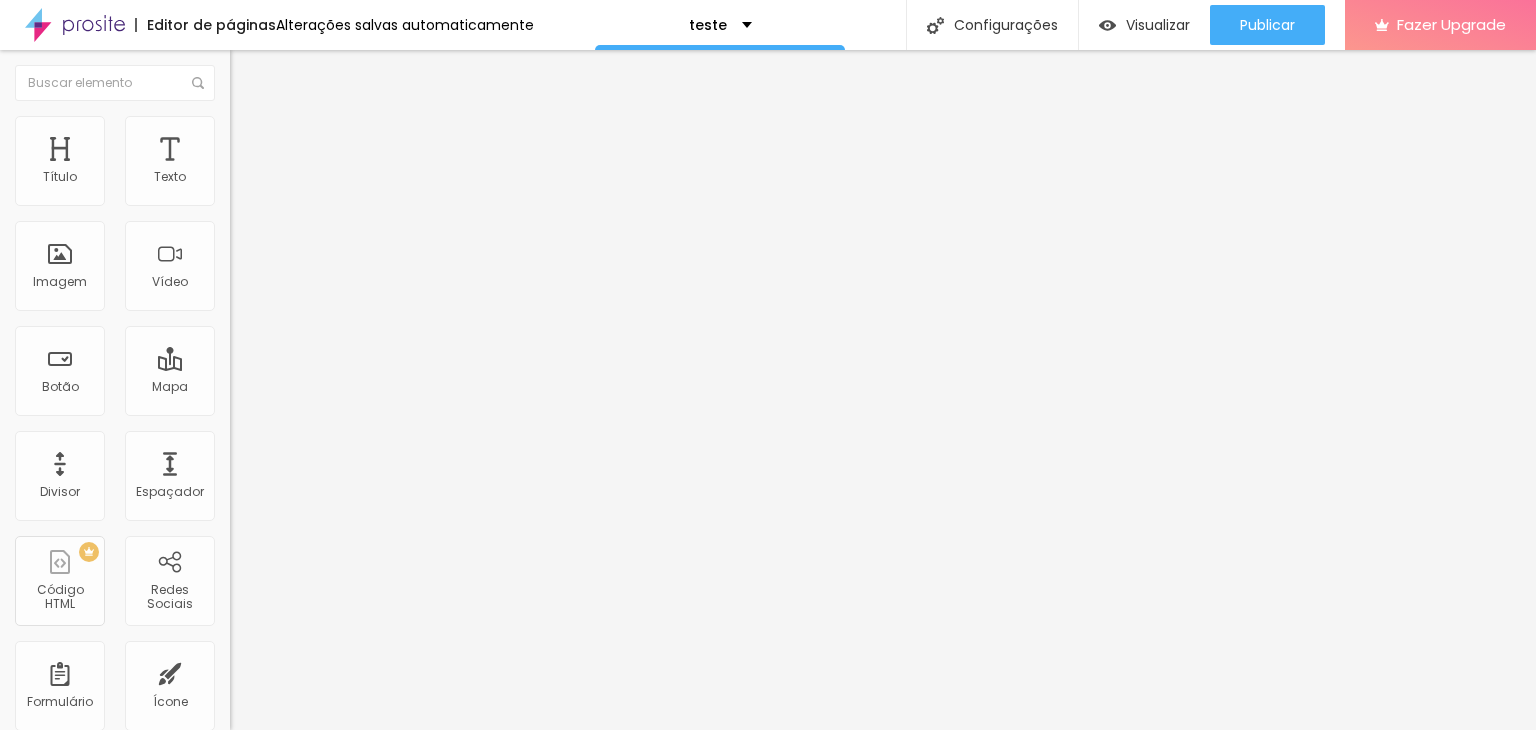 click on "Upload" at bounding box center [66, 975] 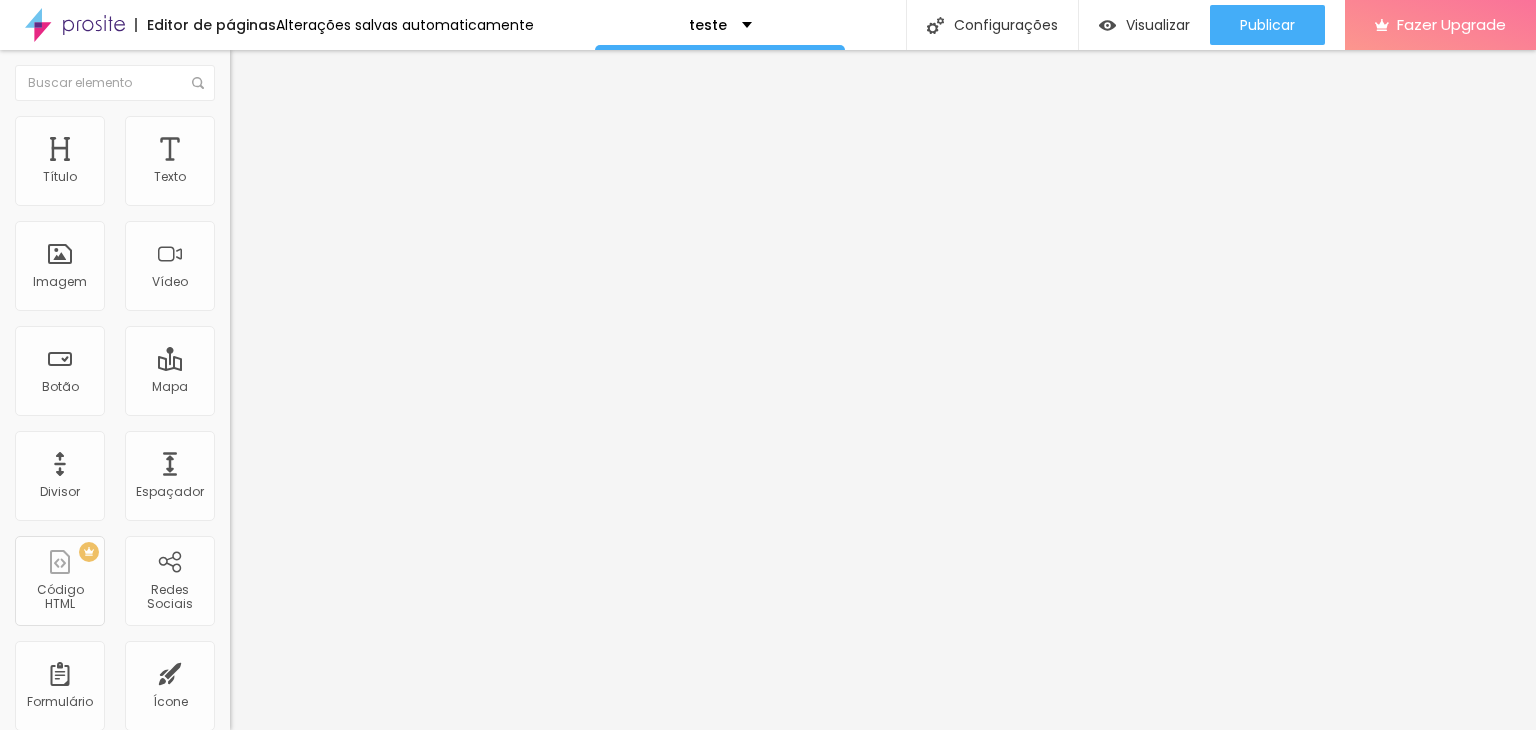 click on "Estilo Avançado" at bounding box center (345, 116) 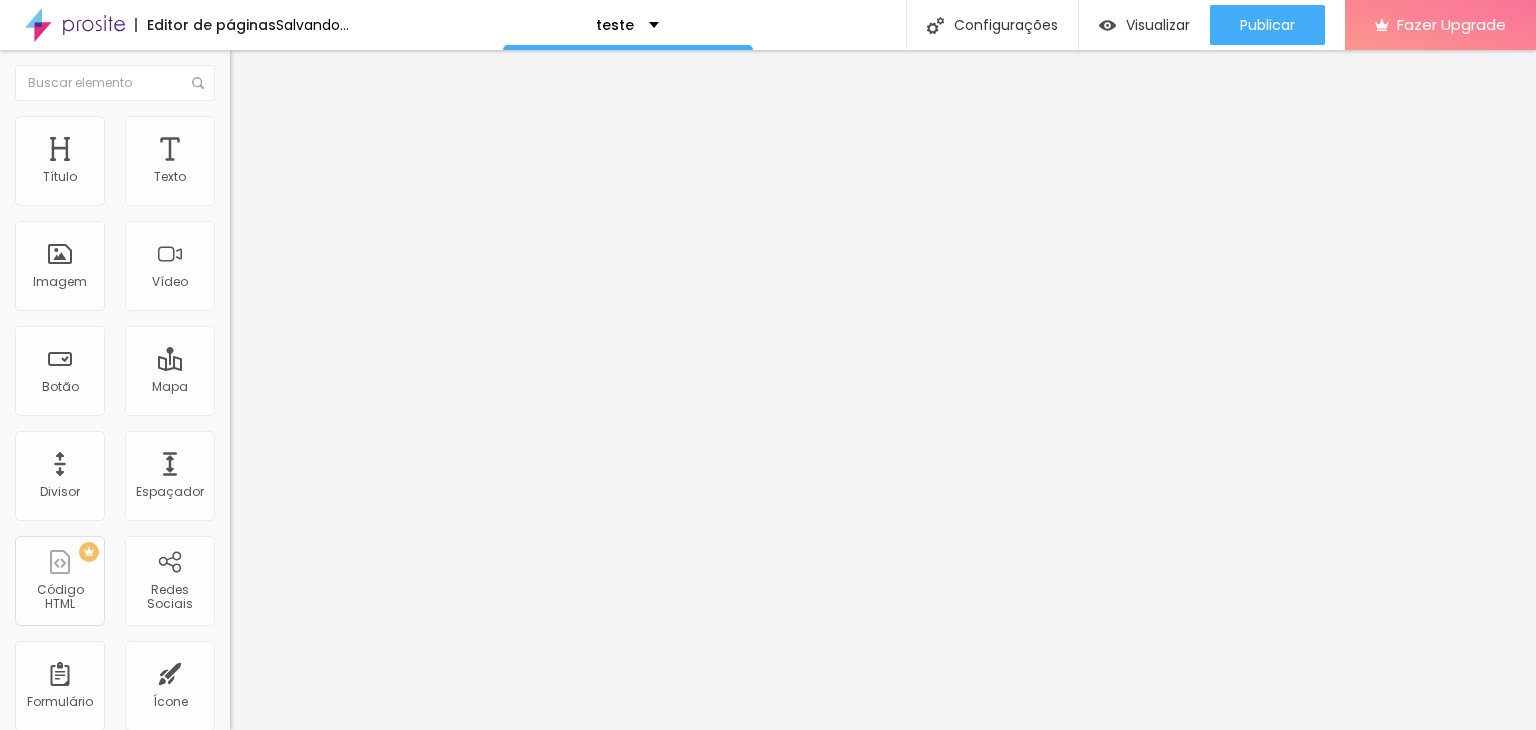 type on "15" 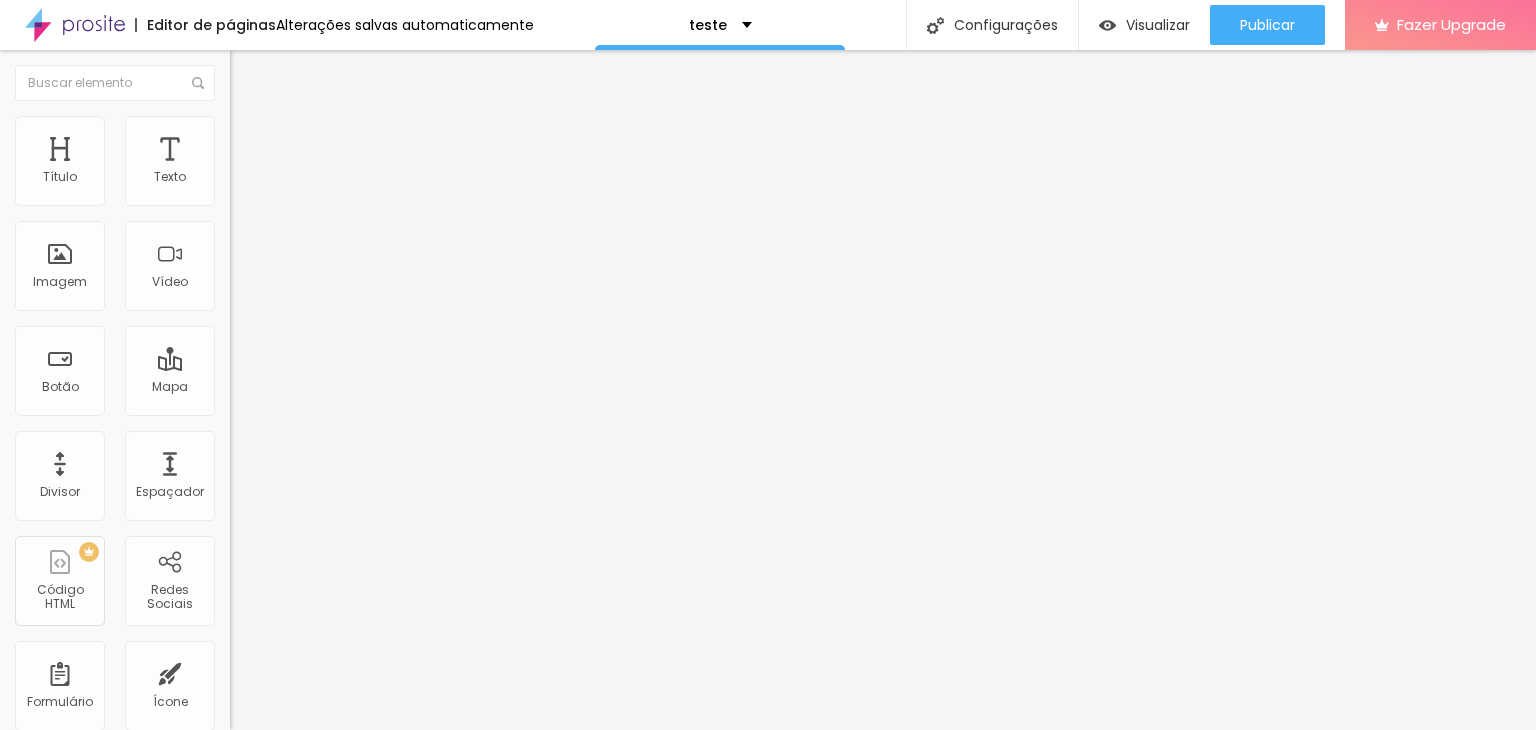 click at bounding box center [345, 247] 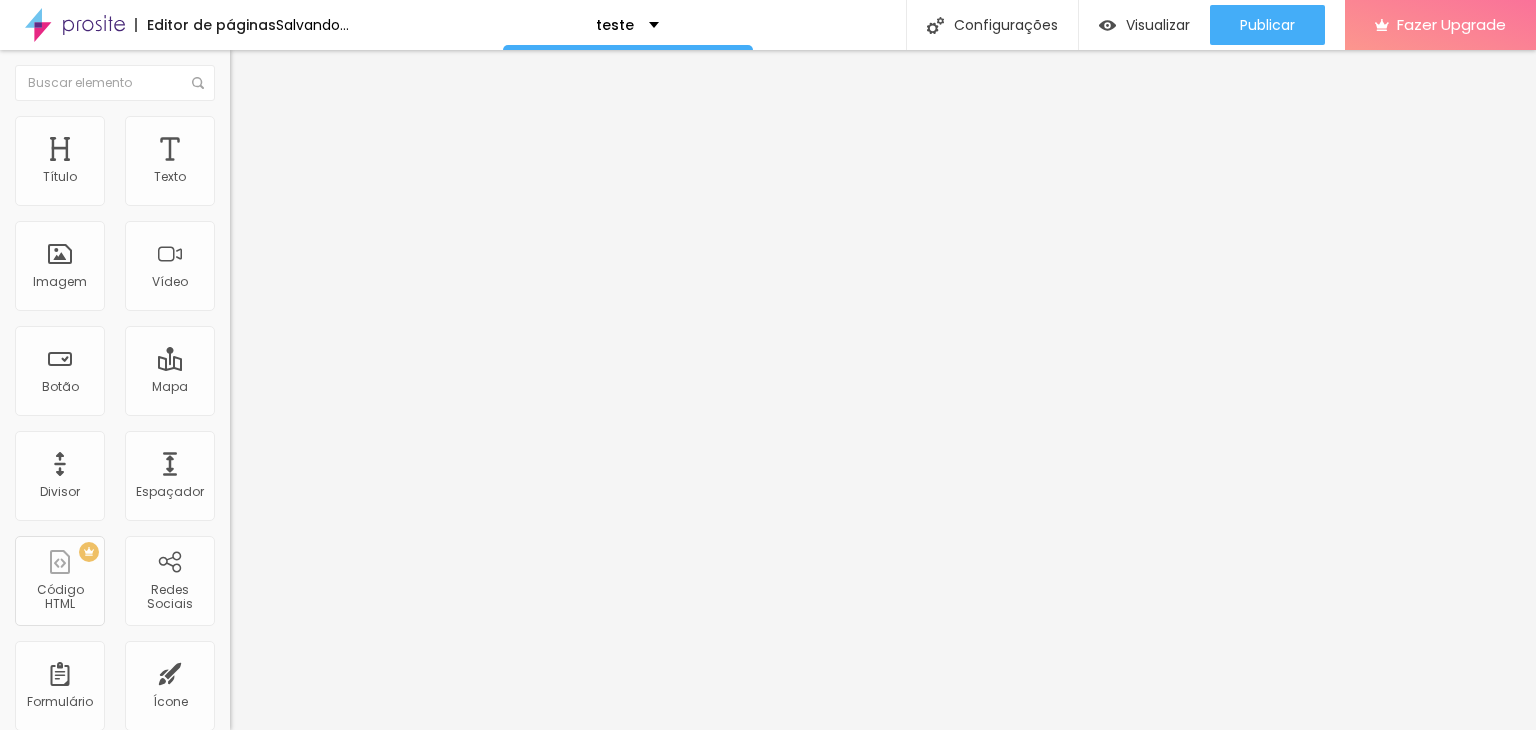 type on "5" 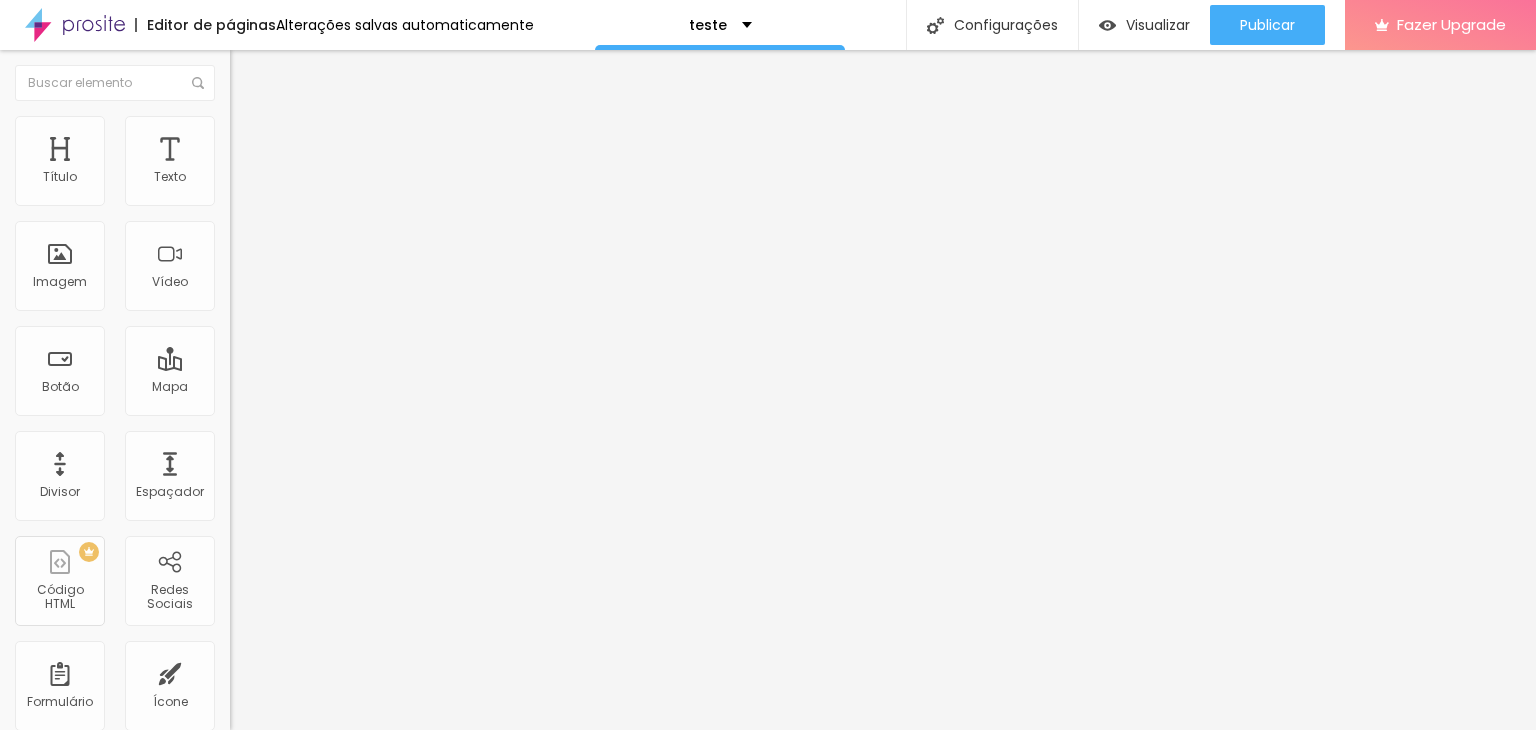 click on "Conteúdo" at bounding box center [279, 109] 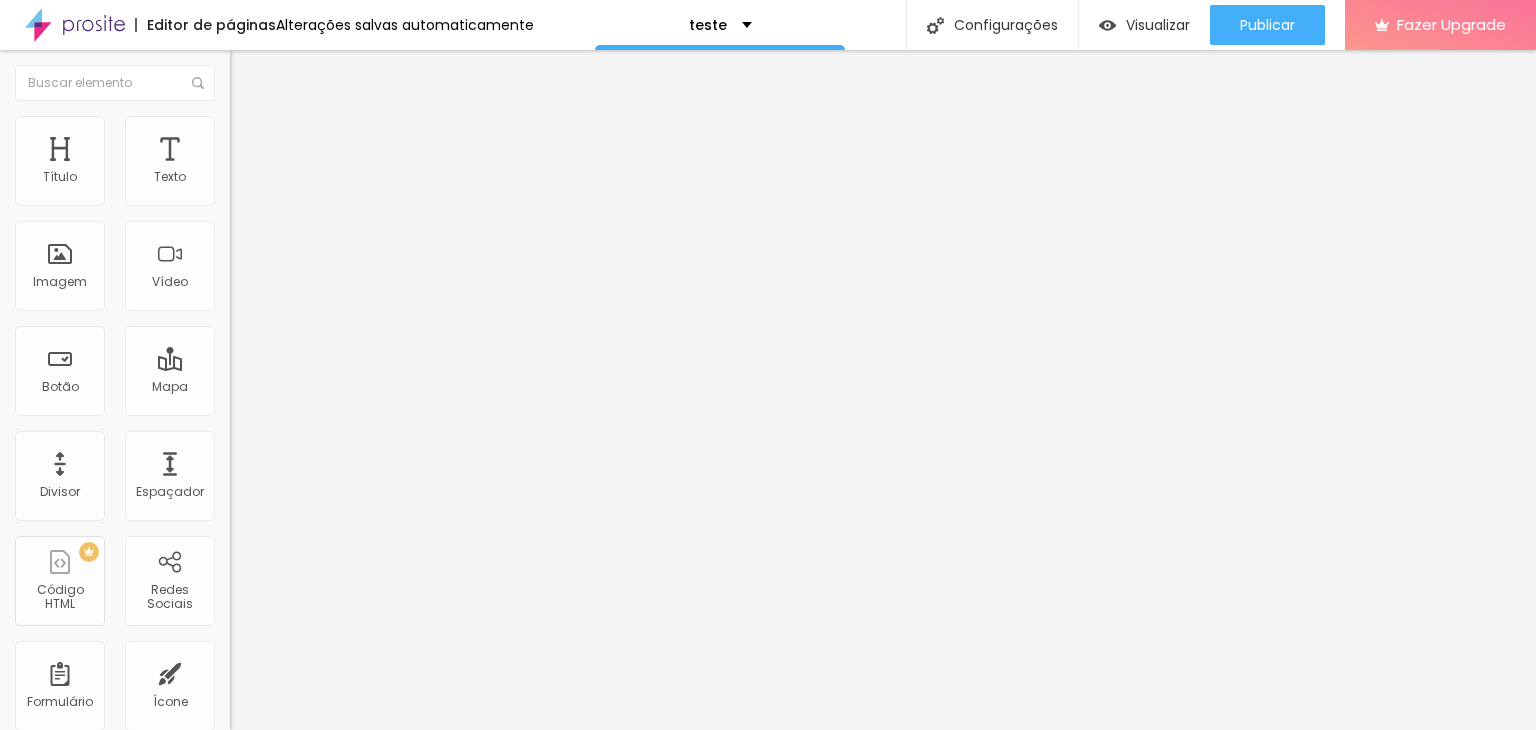 click at bounding box center (768, 857) 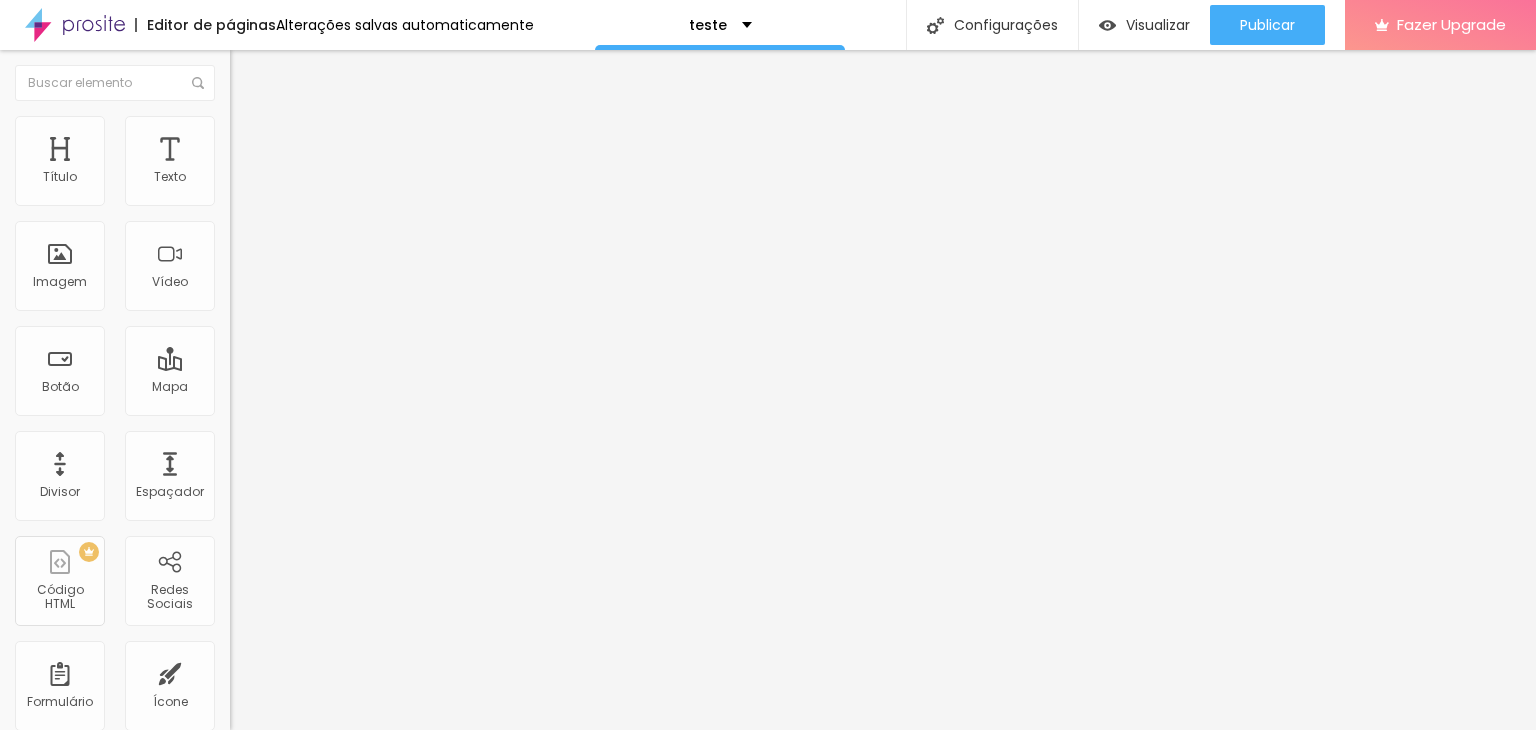 click at bounding box center (350, 192) 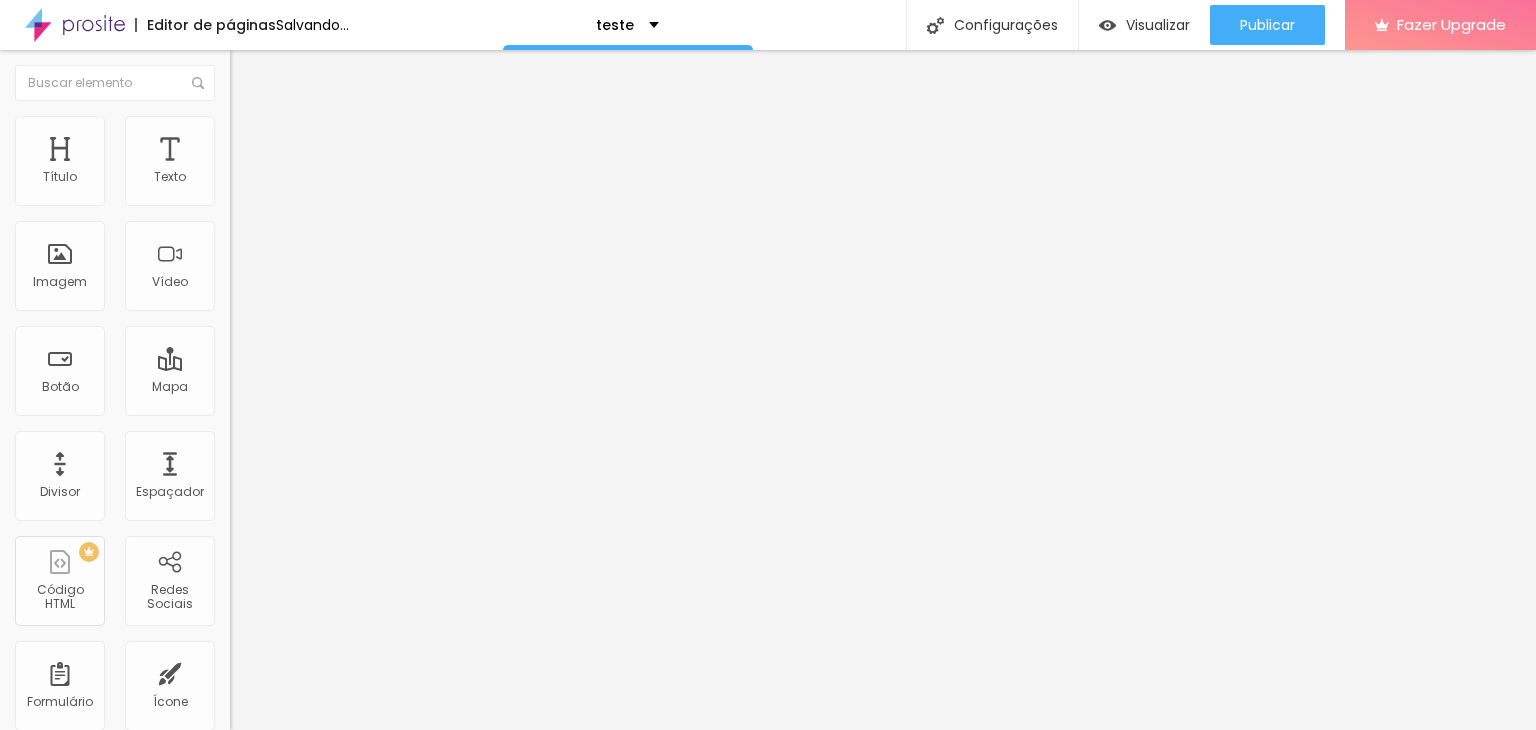 click on "Cinema 16:9" at bounding box center (345, 317) 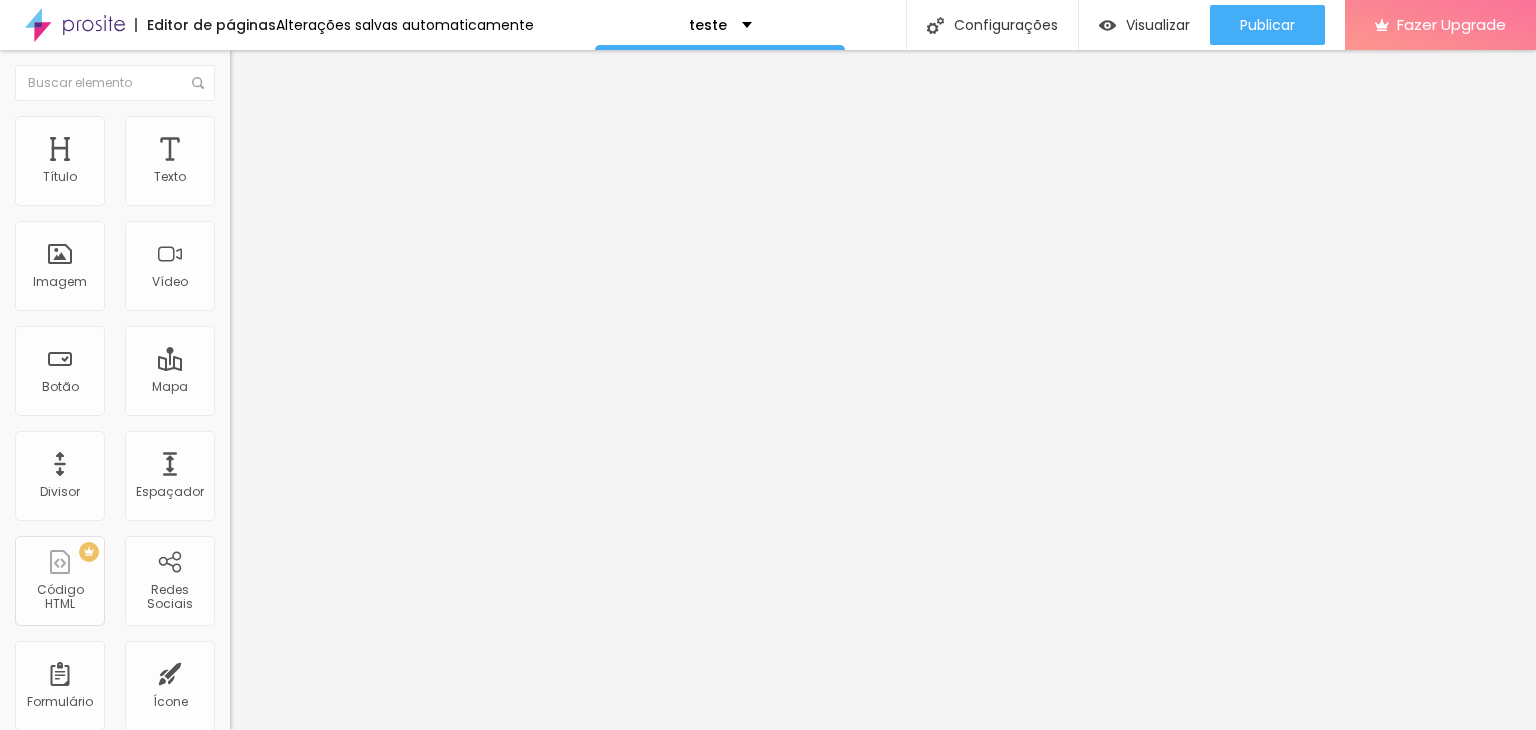 click on "Cinema 16:9" at bounding box center (345, 320) 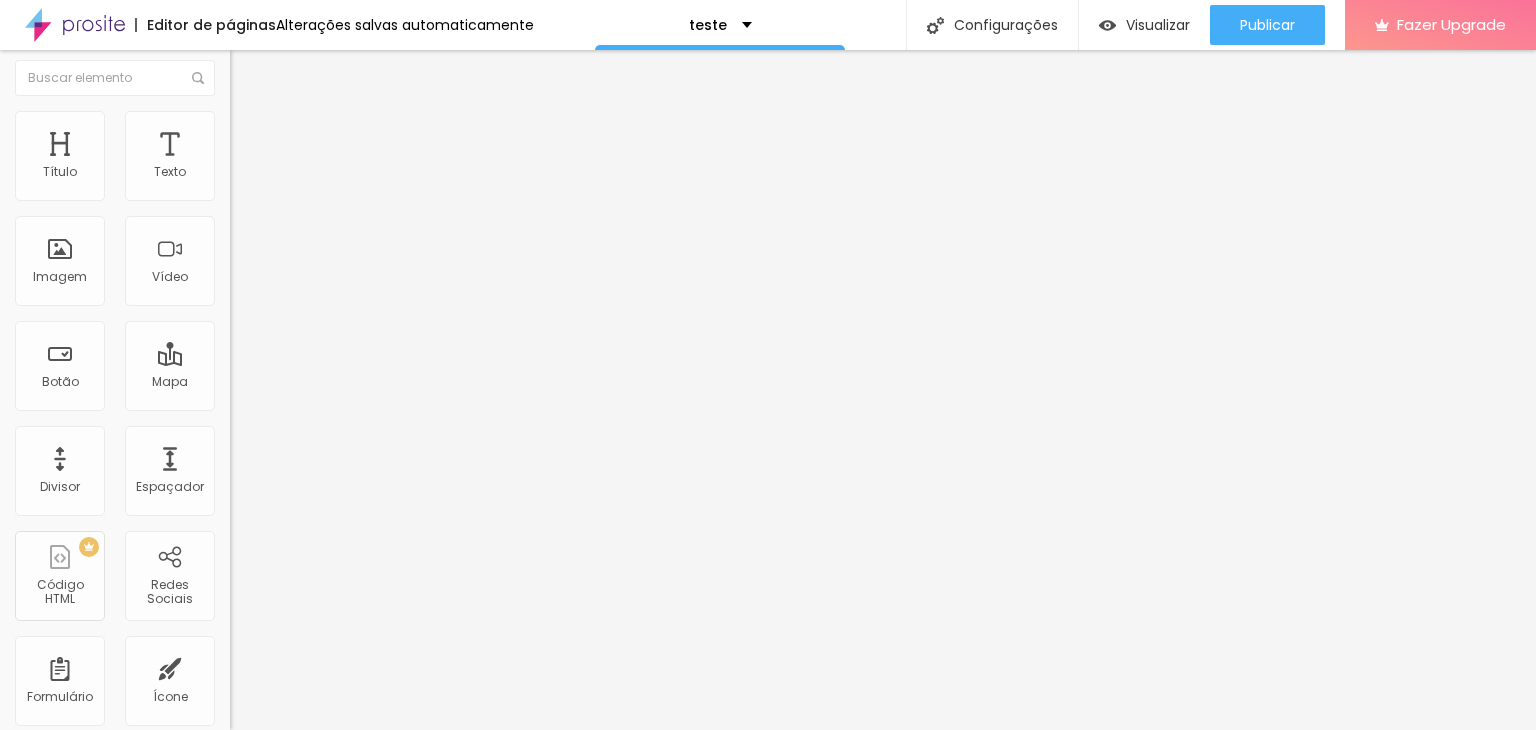 scroll, scrollTop: 6, scrollLeft: 0, axis: vertical 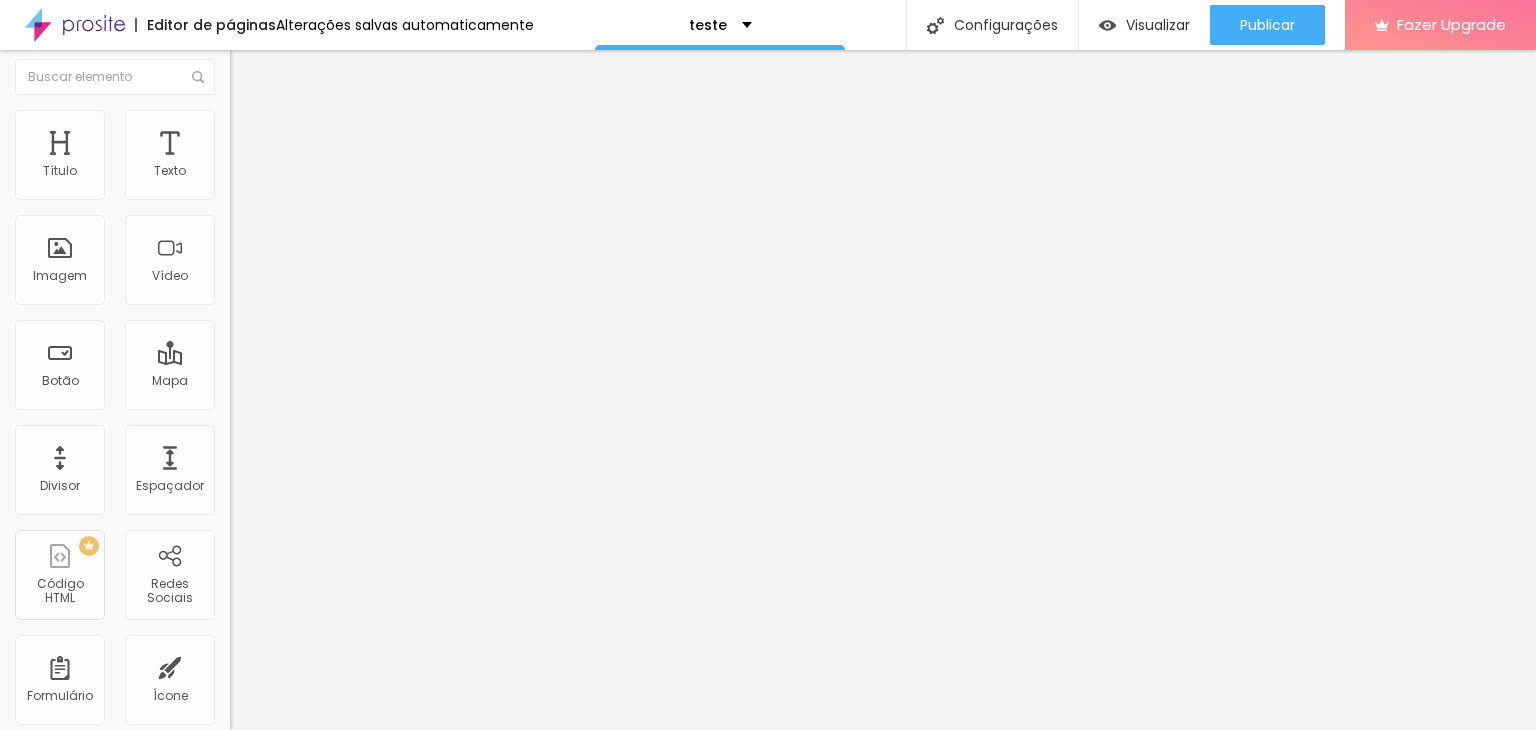 click on "Original" at bounding box center [254, 298] 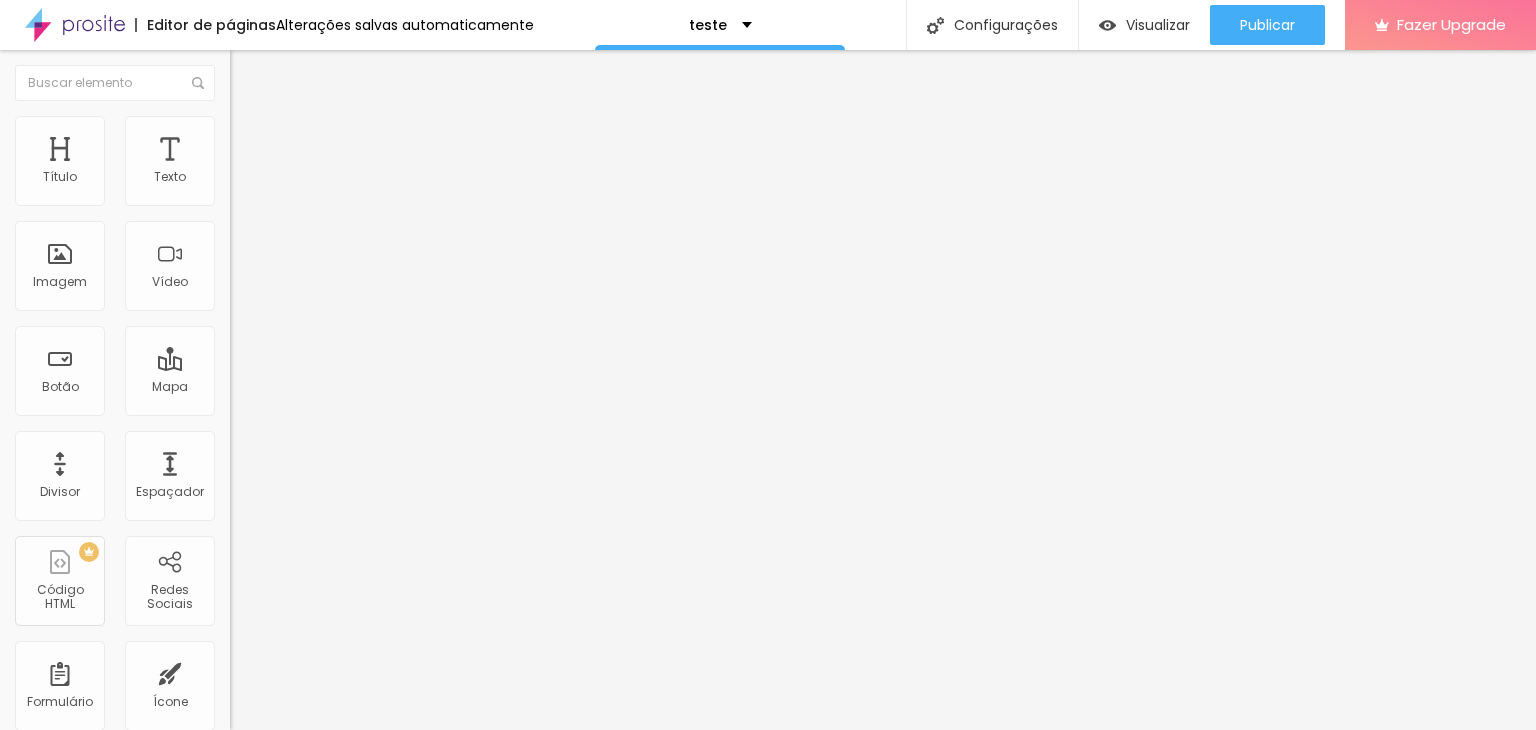 click on "Original" at bounding box center [254, 304] 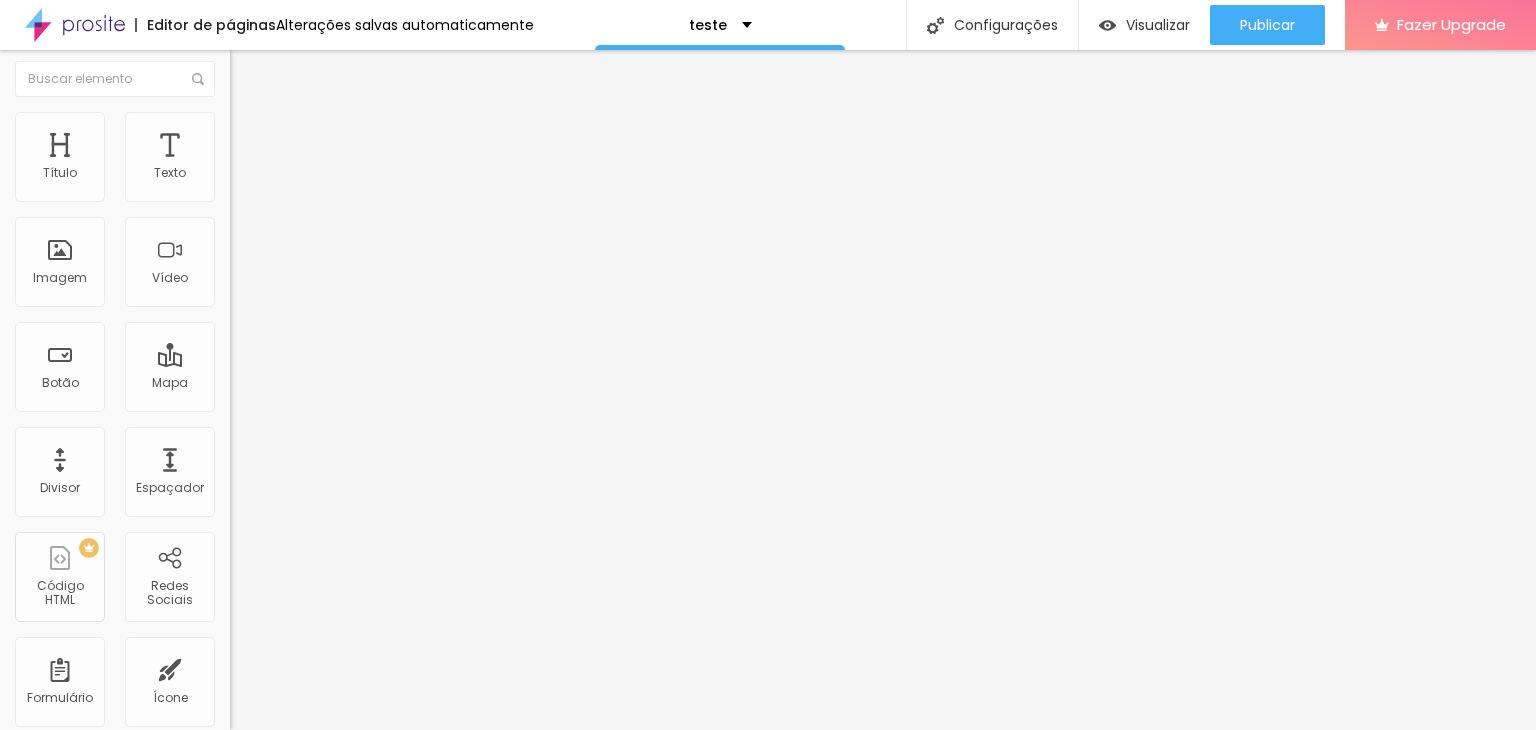 scroll, scrollTop: 6, scrollLeft: 0, axis: vertical 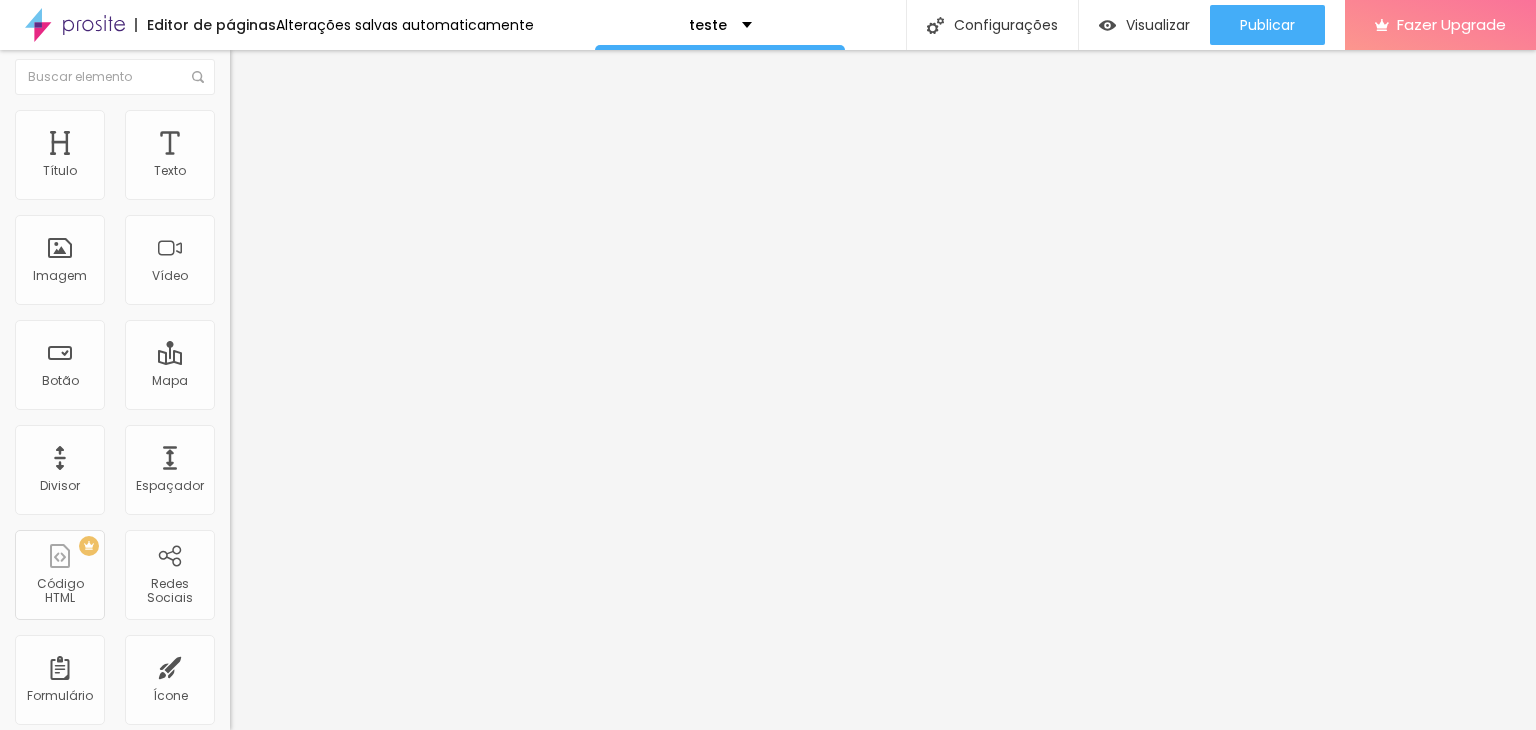 click on "Cinema" at bounding box center (255, 310) 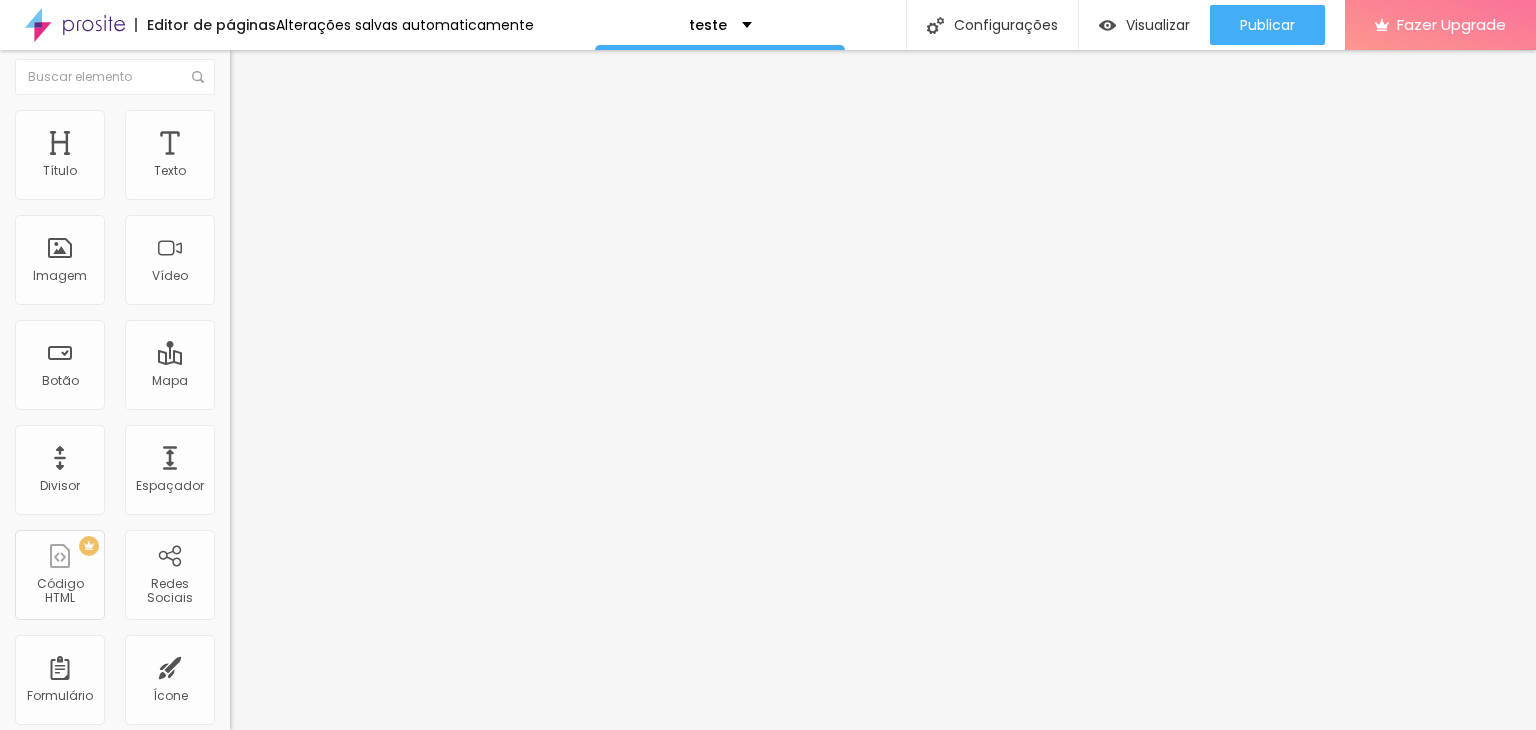 click on "Padrão" at bounding box center (252, 329) 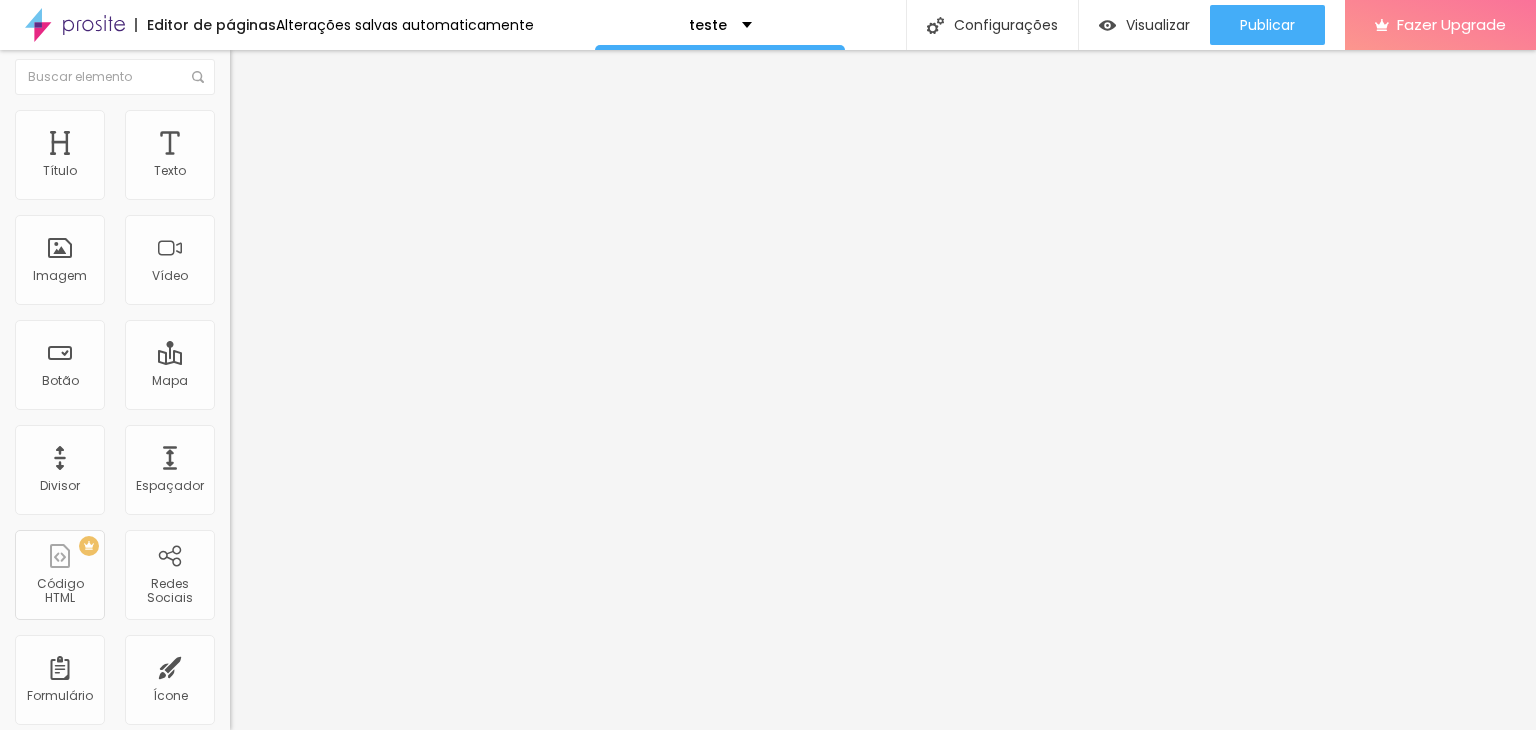 scroll, scrollTop: 0, scrollLeft: 0, axis: both 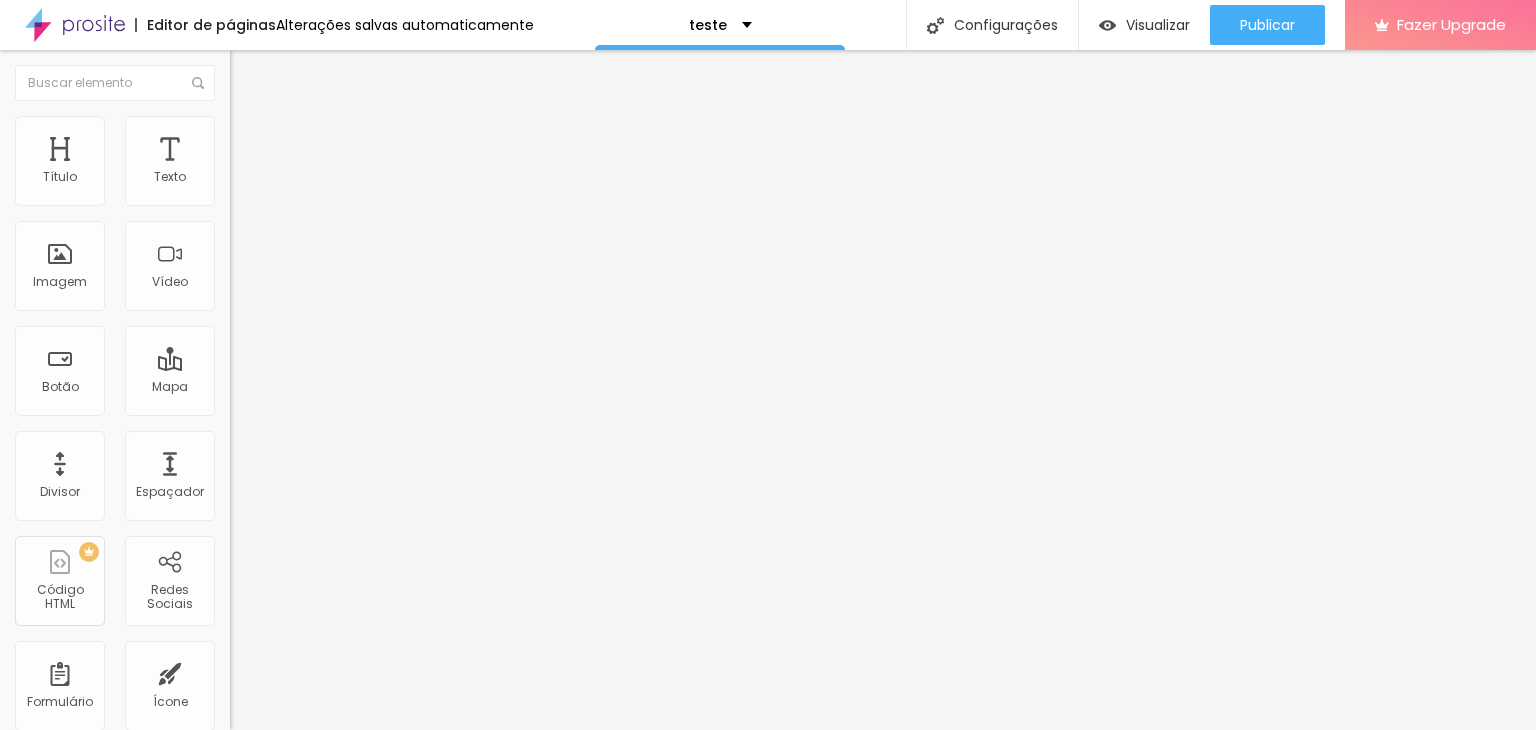 click at bounding box center [345, 163] 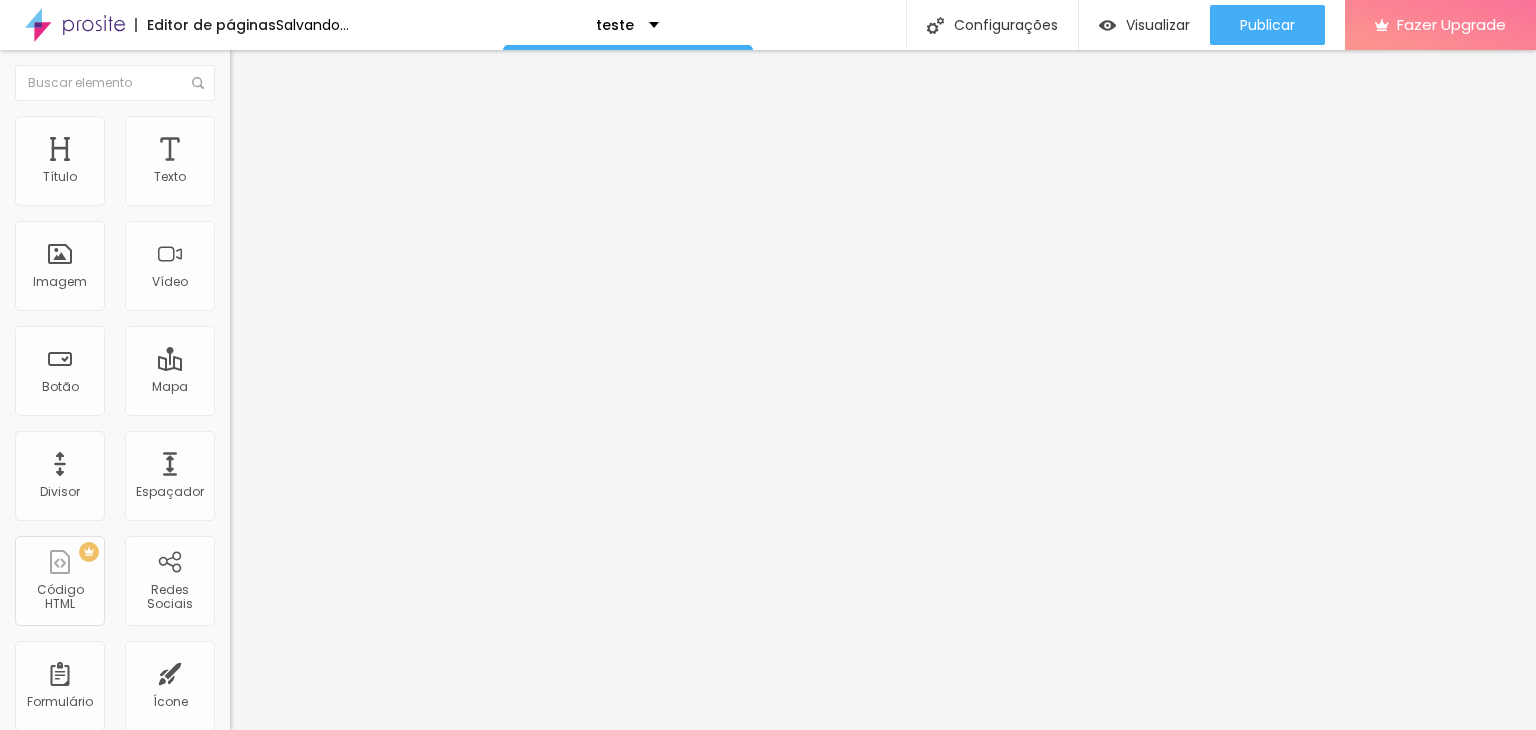 click on "Adicionar imagem" at bounding box center [294, 163] 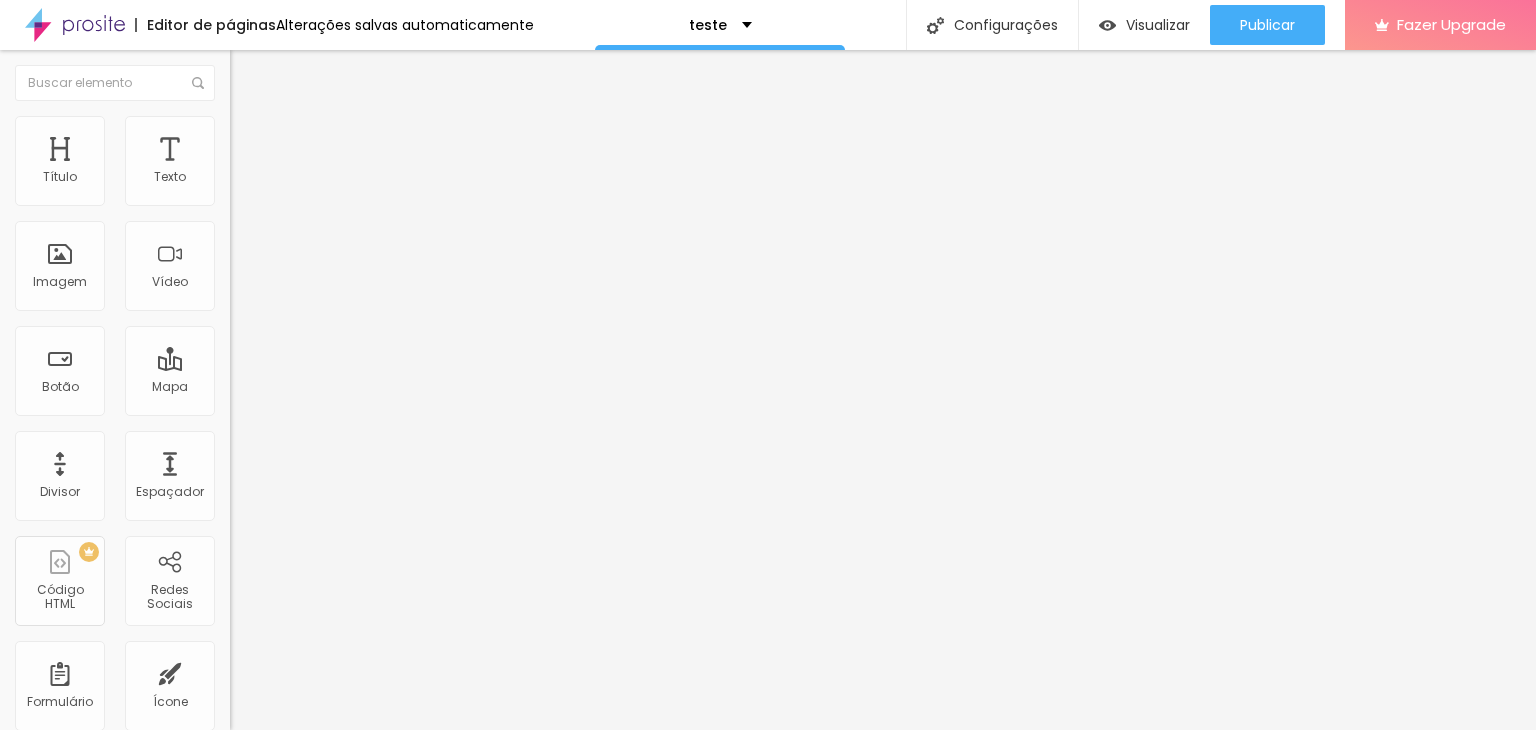 click at bounding box center (120, 821) 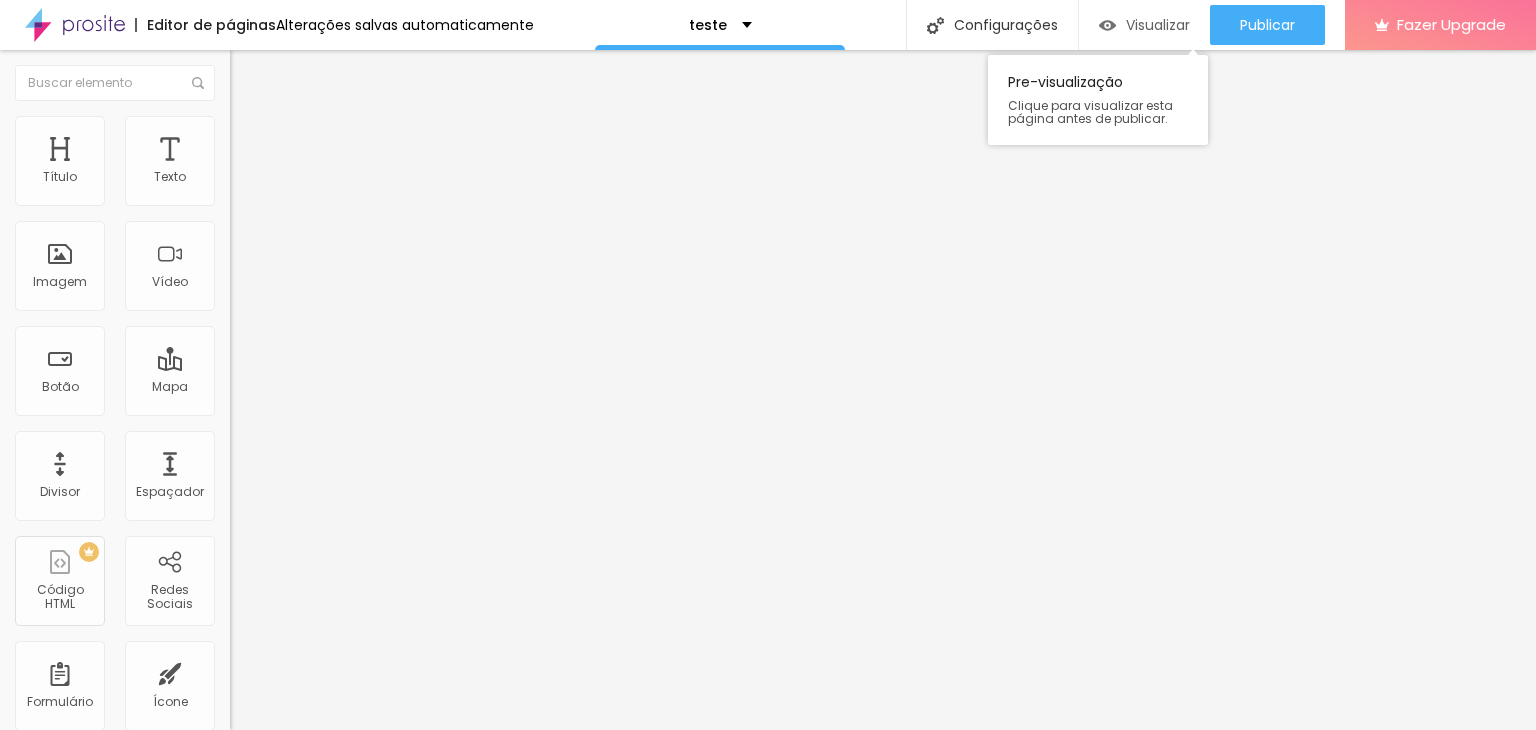 click at bounding box center (1107, 25) 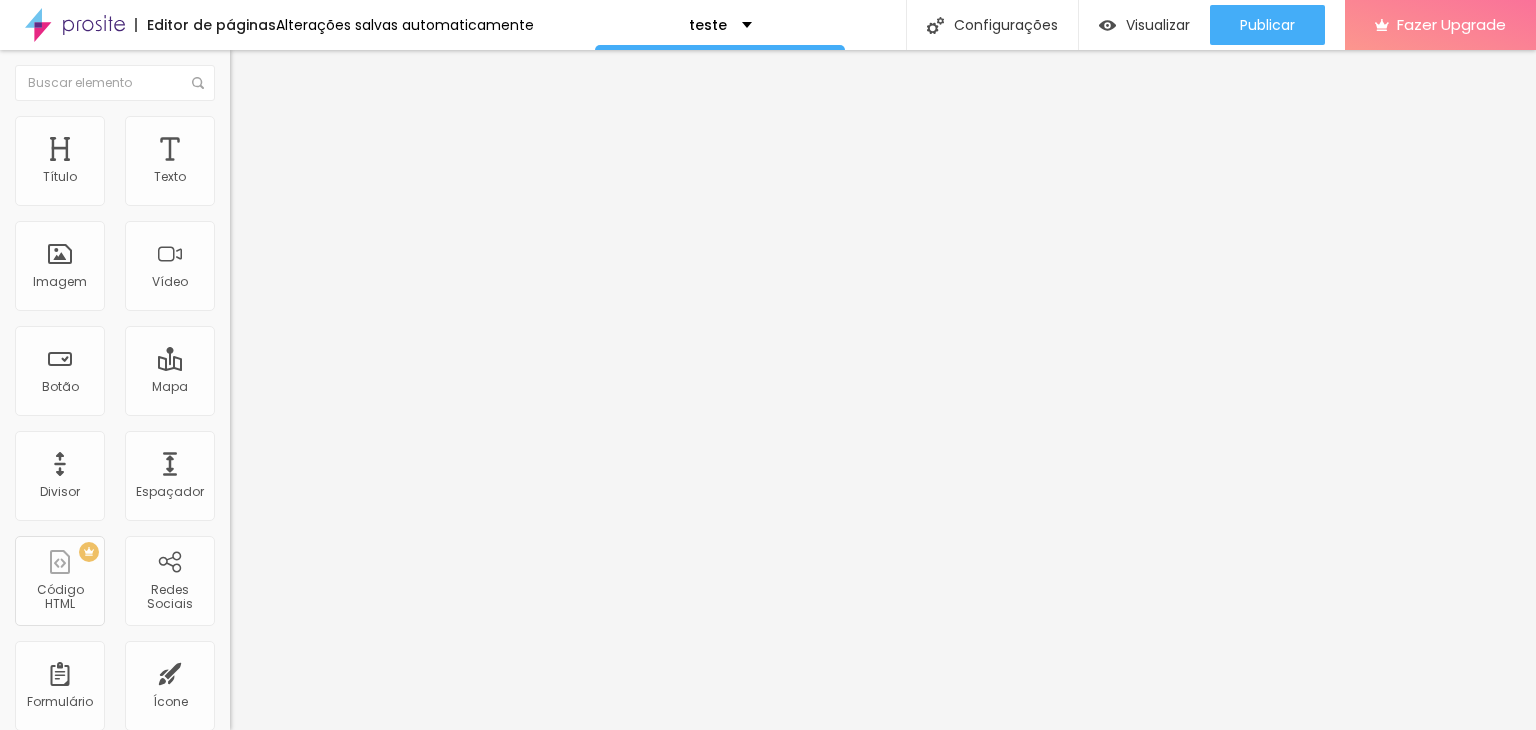 click at bounding box center (253, 73) 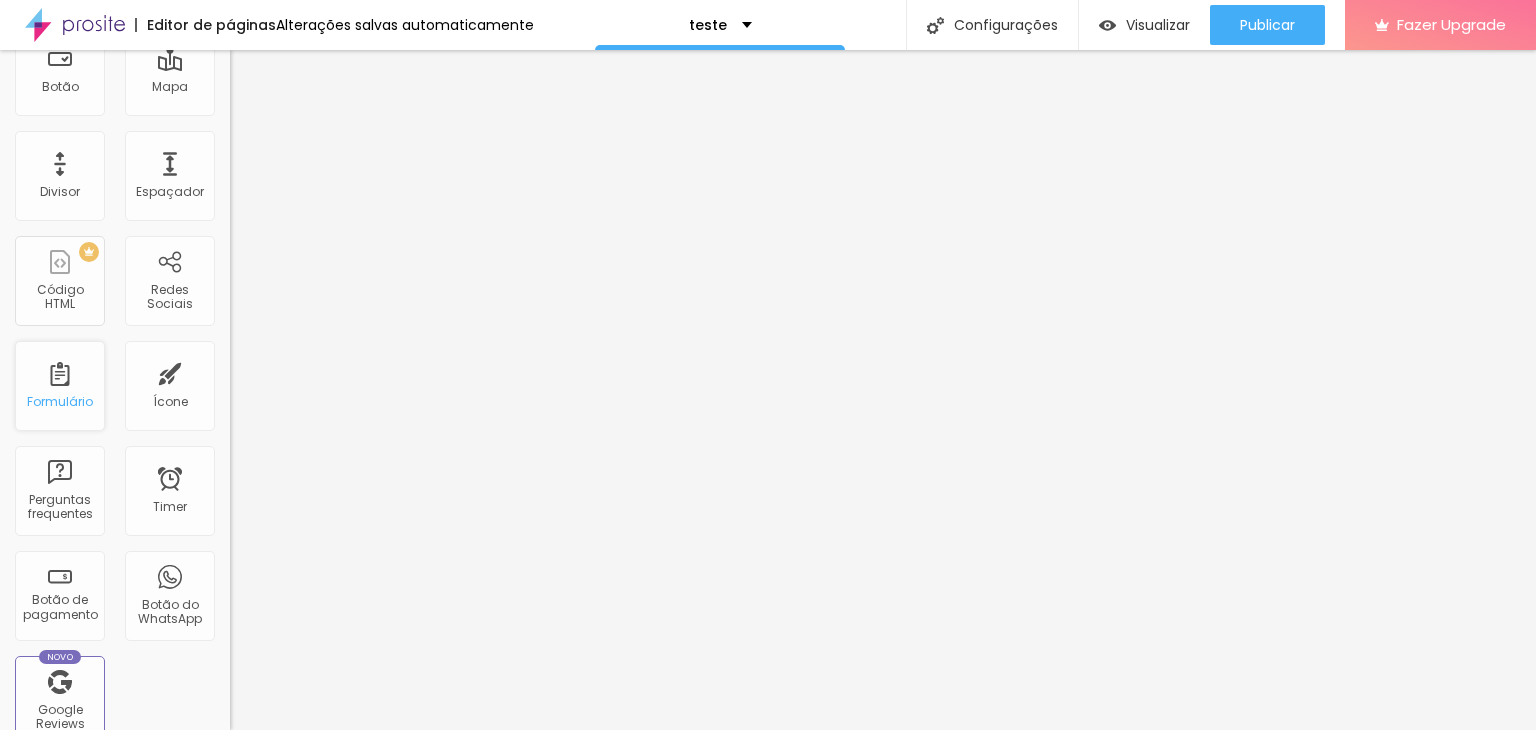 scroll, scrollTop: 500, scrollLeft: 0, axis: vertical 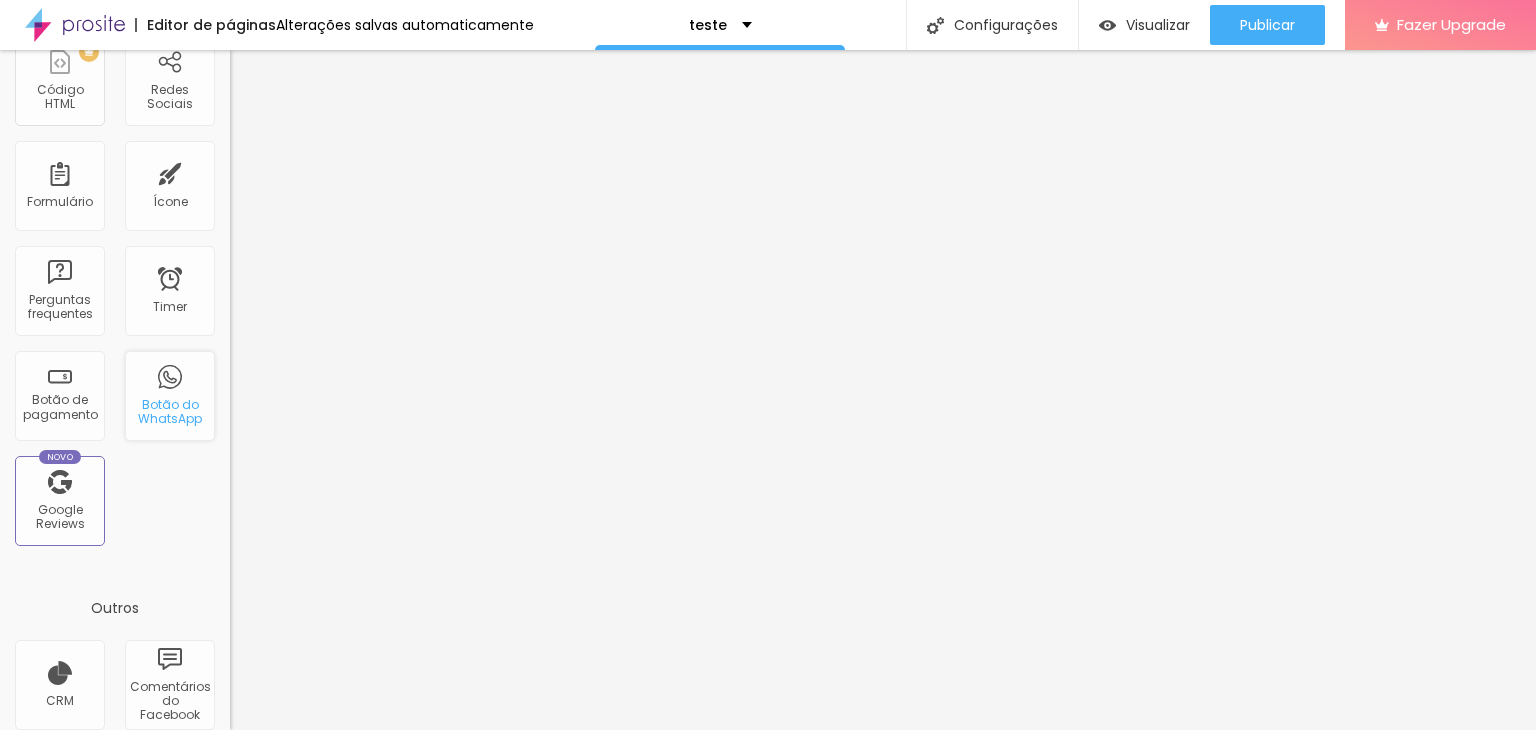 click on "Botão do WhatsApp" at bounding box center [170, 396] 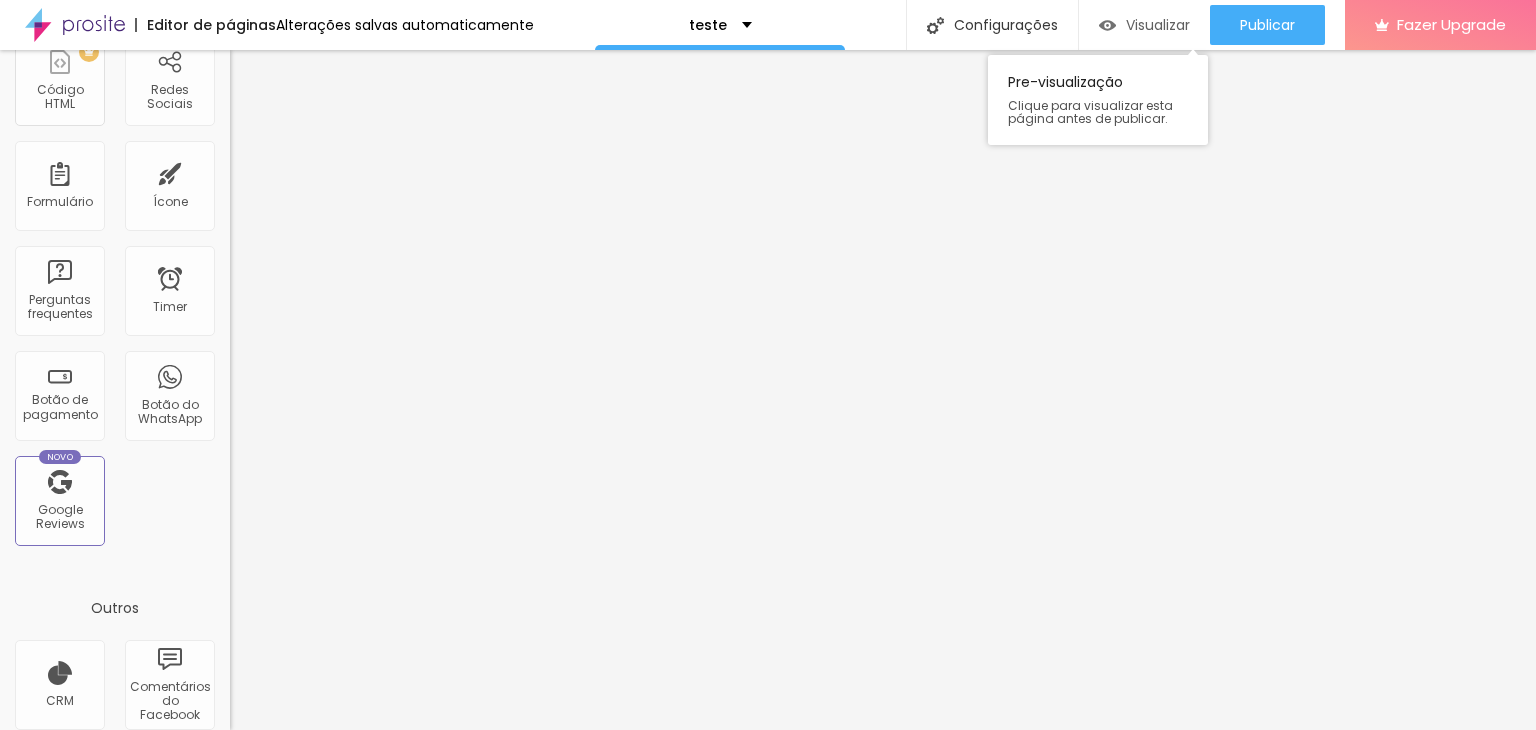 click at bounding box center (1107, 25) 